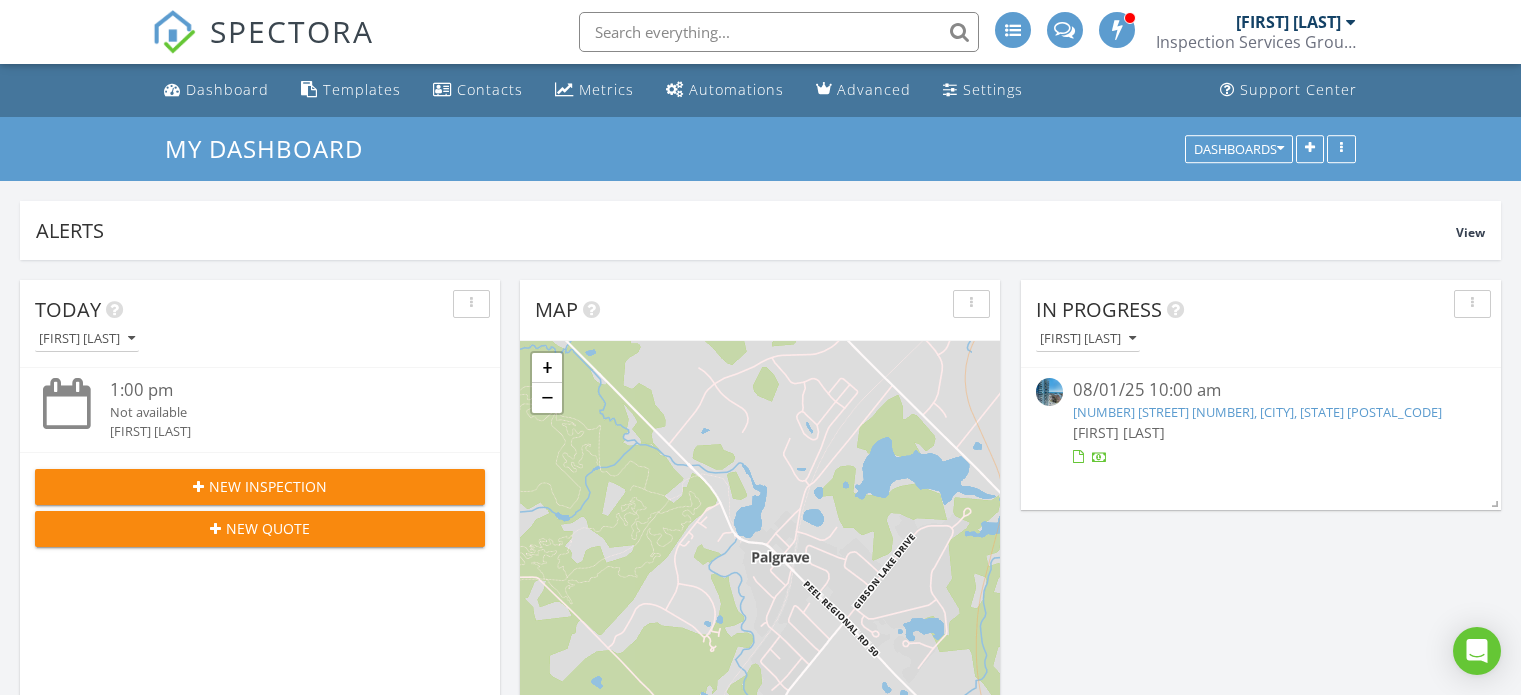 scroll, scrollTop: 1132, scrollLeft: 0, axis: vertical 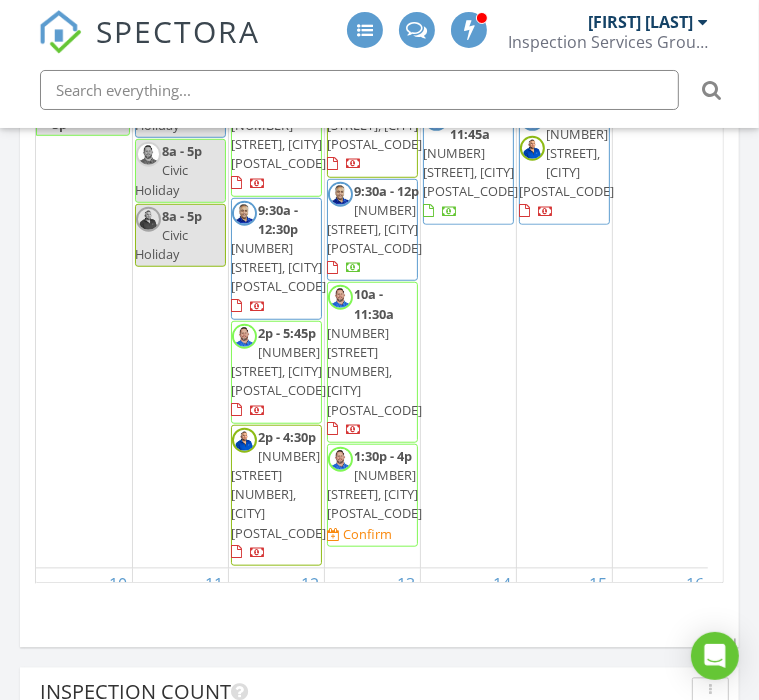 click on "1:30p - 4p" at bounding box center [384, 456] 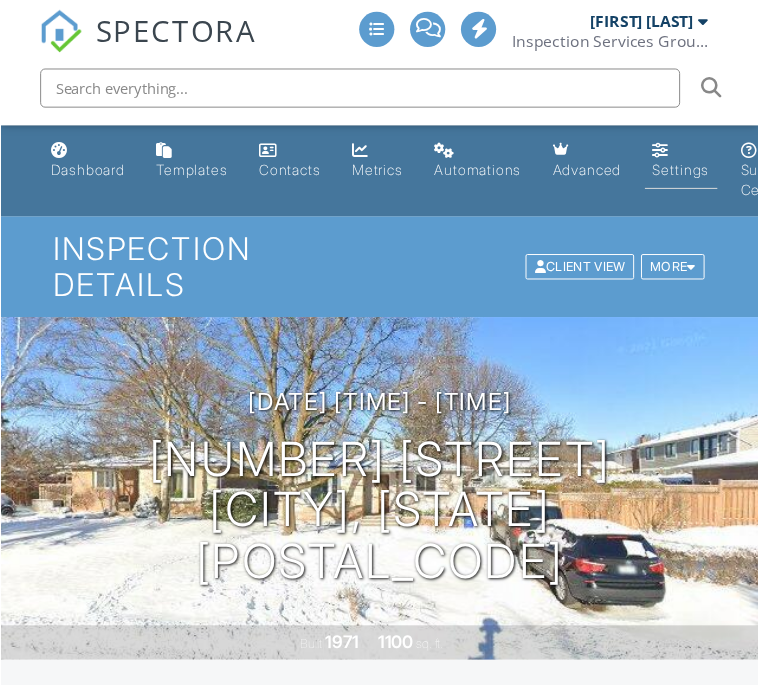 scroll, scrollTop: 0, scrollLeft: 0, axis: both 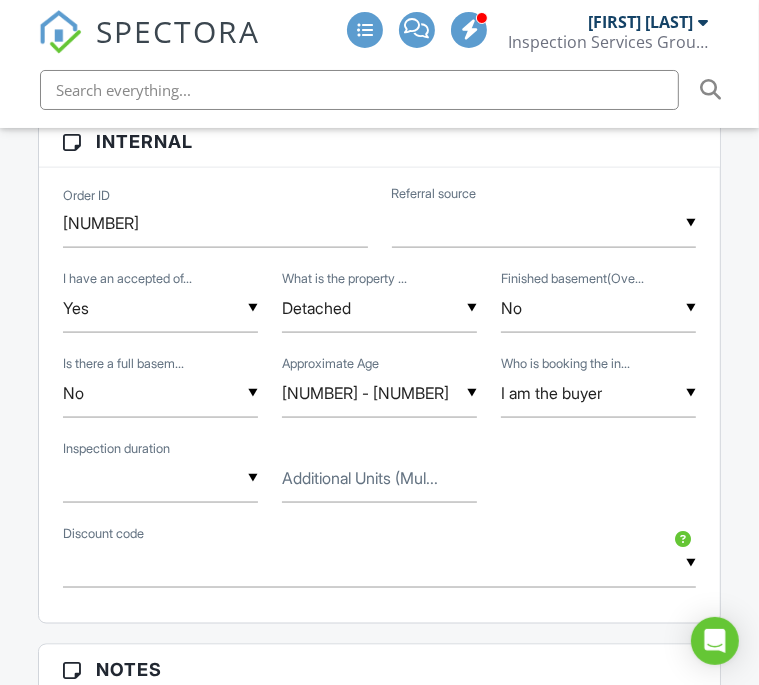 drag, startPoint x: 768, startPoint y: 96, endPoint x: 761, endPoint y: 278, distance: 182.13457 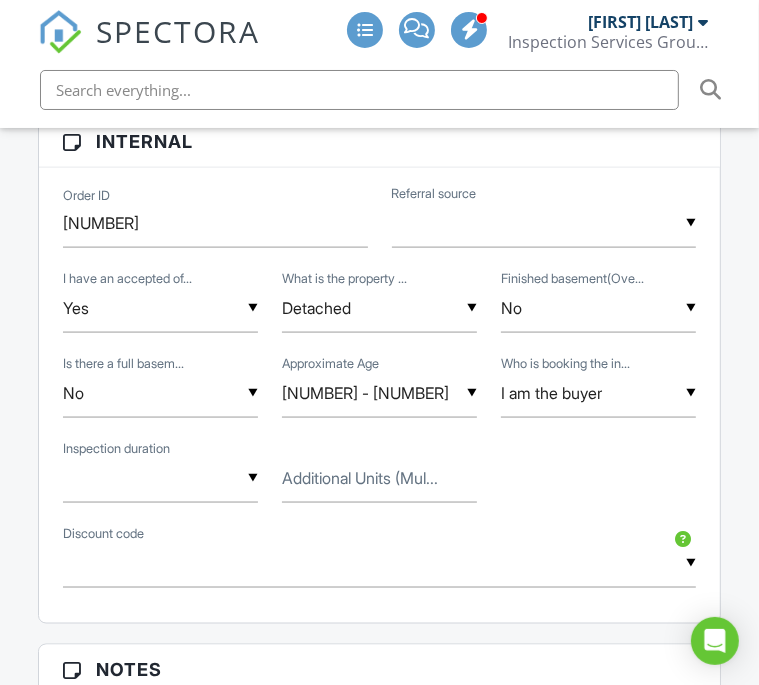 click at bounding box center [160, 478] 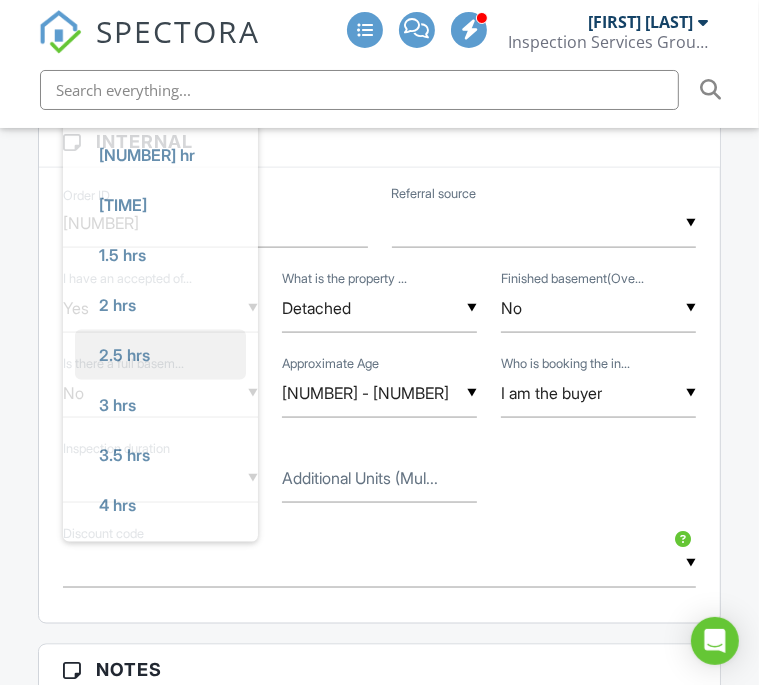 click on "2.5 hrs" at bounding box center (124, 355) 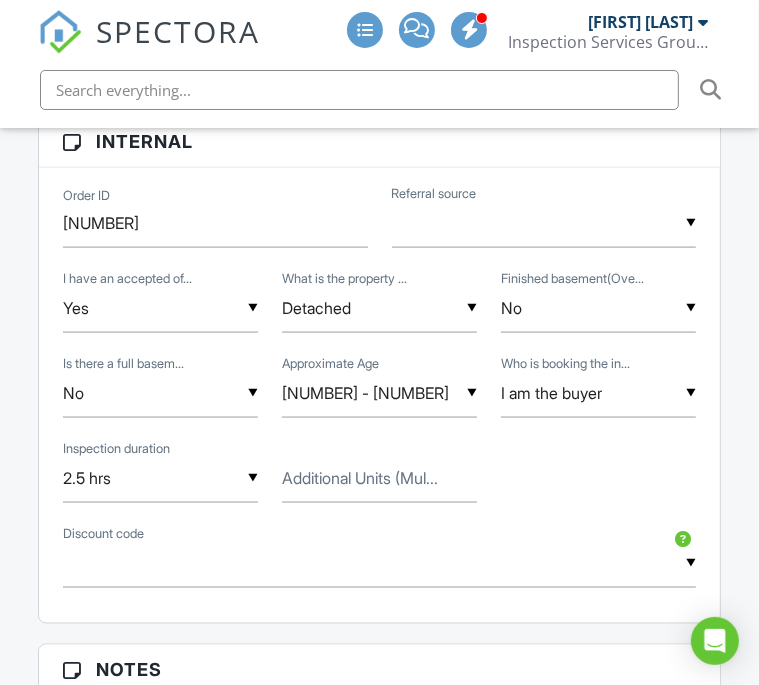 click at bounding box center (544, 223) 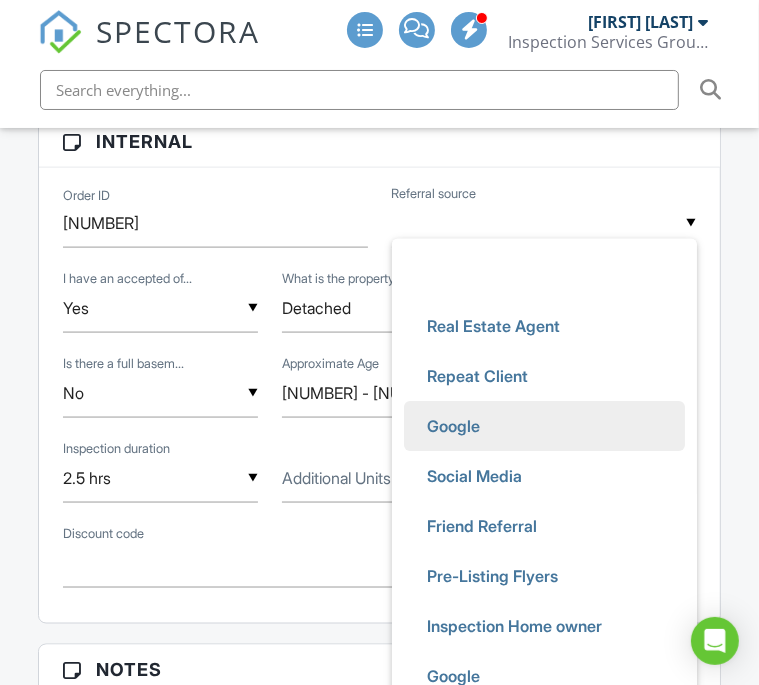 click on "Google" at bounding box center (544, 426) 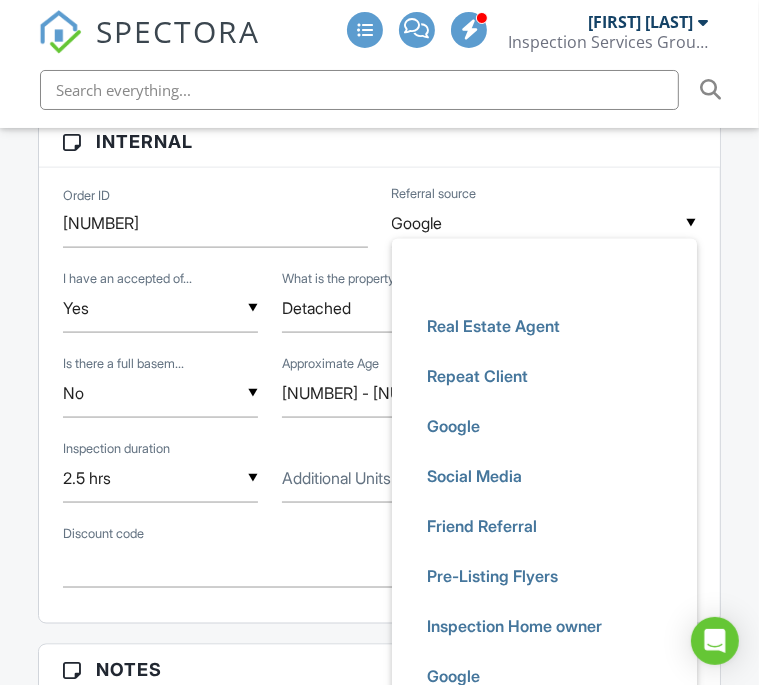 scroll, scrollTop: 94, scrollLeft: 0, axis: vertical 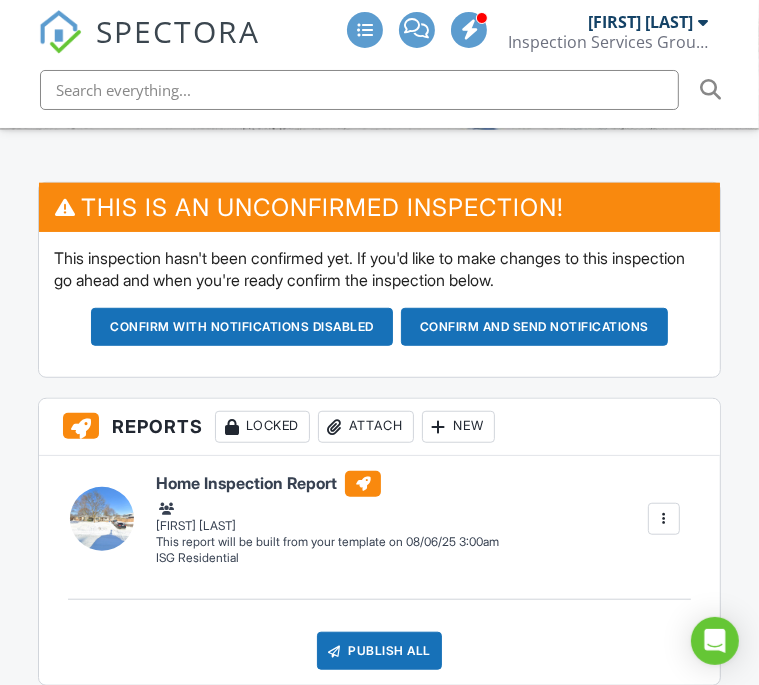 click on "Confirm and send notifications" at bounding box center (242, 327) 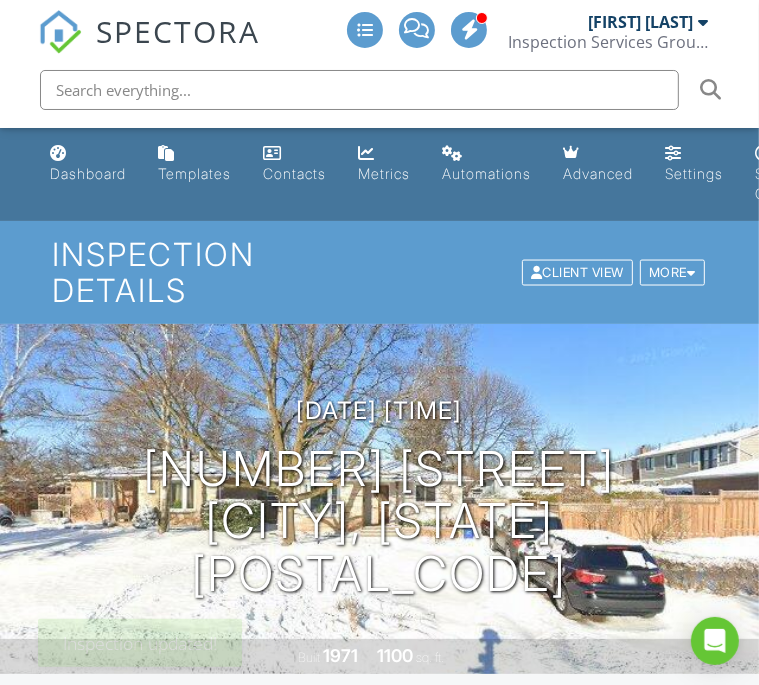 scroll, scrollTop: 0, scrollLeft: 0, axis: both 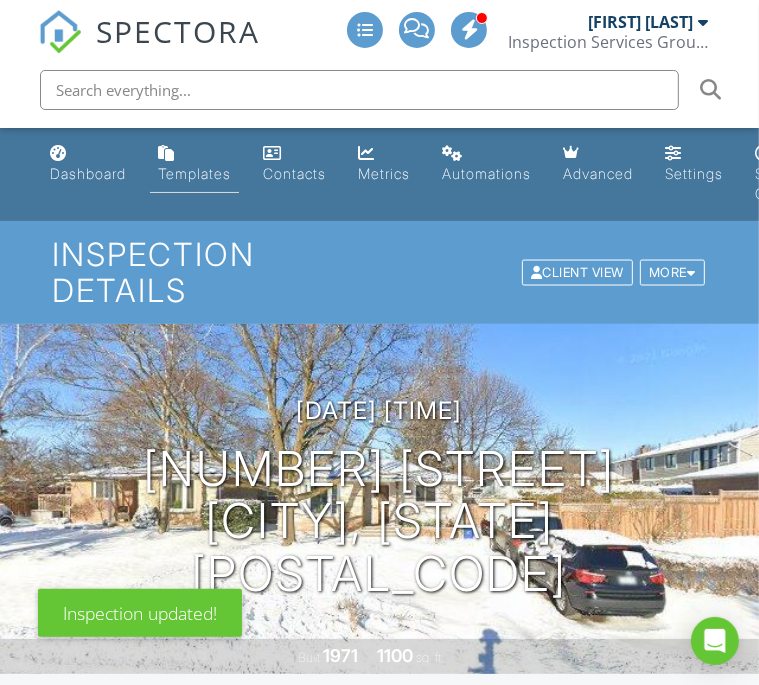 click on "Templates" at bounding box center [194, 173] 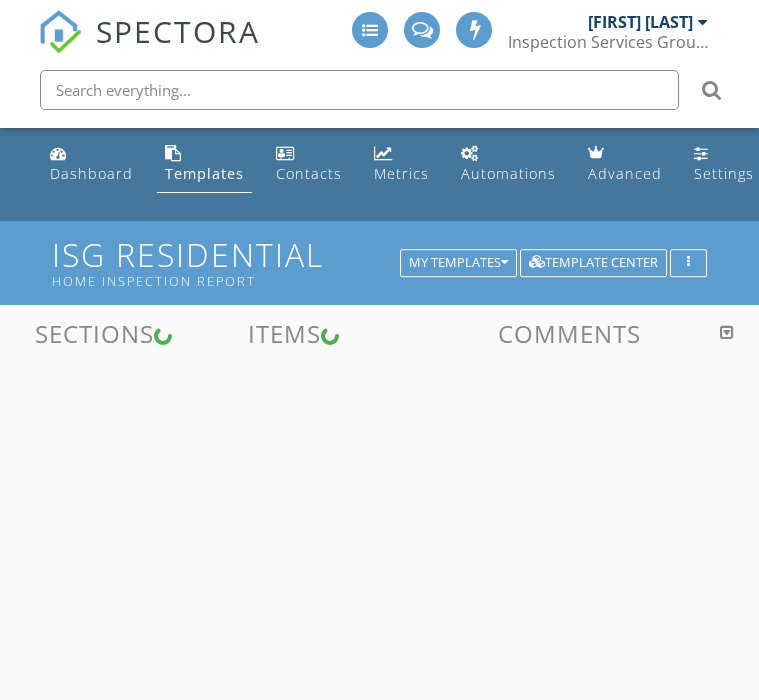 scroll, scrollTop: 0, scrollLeft: 0, axis: both 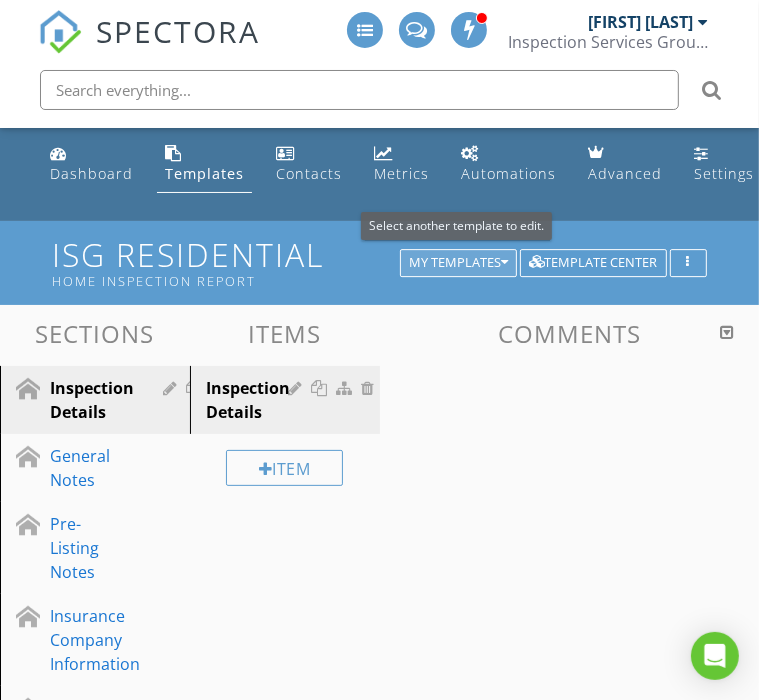 click at bounding box center [504, 263] 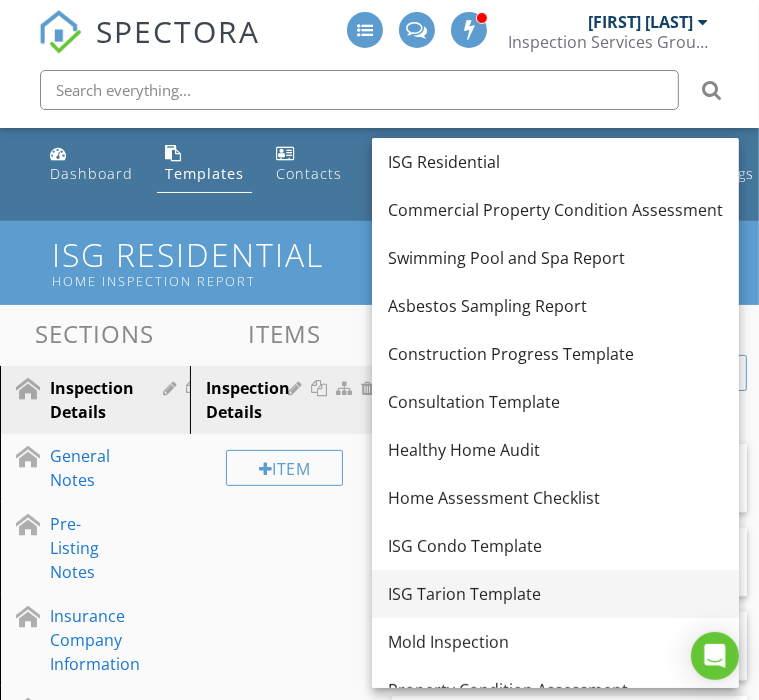 click on "ISG Tarion Template" at bounding box center (555, 594) 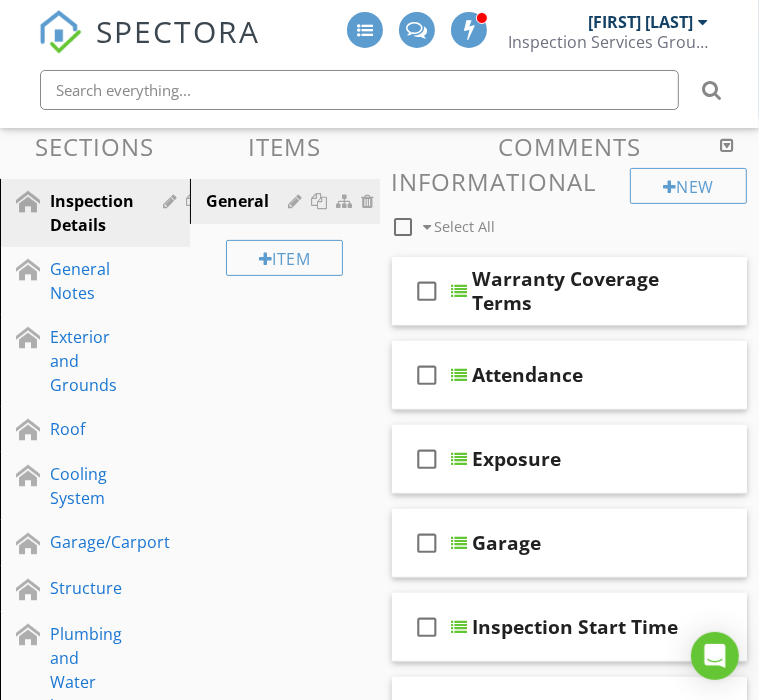 scroll, scrollTop: 180, scrollLeft: 0, axis: vertical 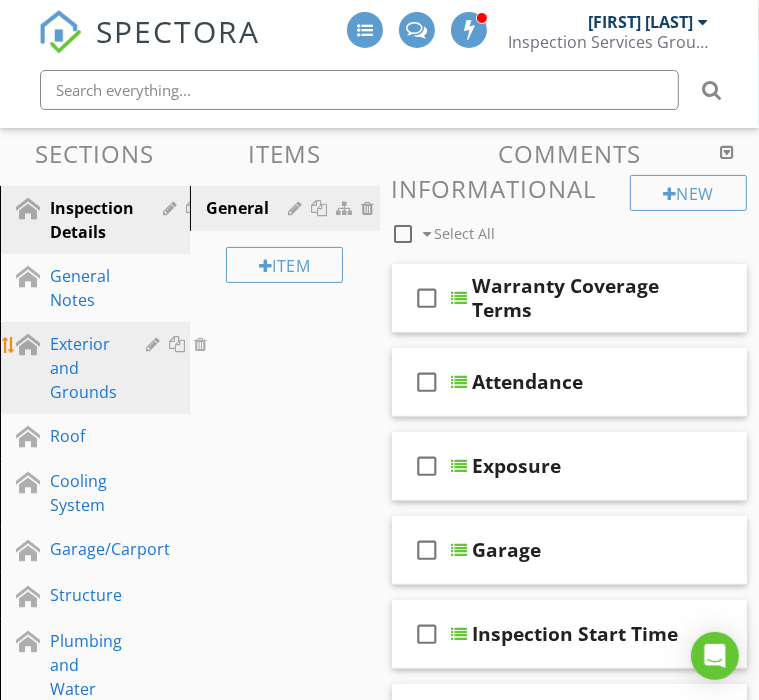 click on "Exterior and Grounds" at bounding box center (83, 368) 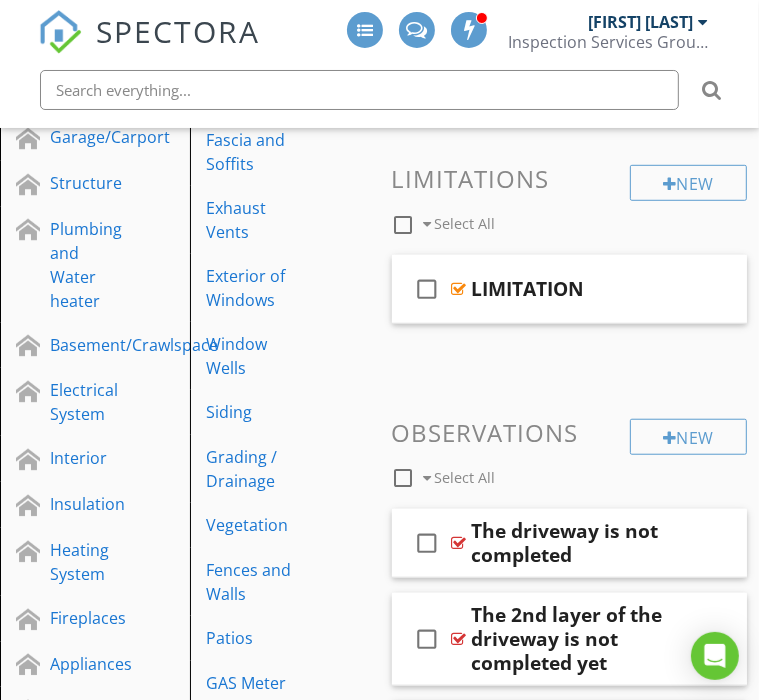scroll, scrollTop: 616, scrollLeft: 0, axis: vertical 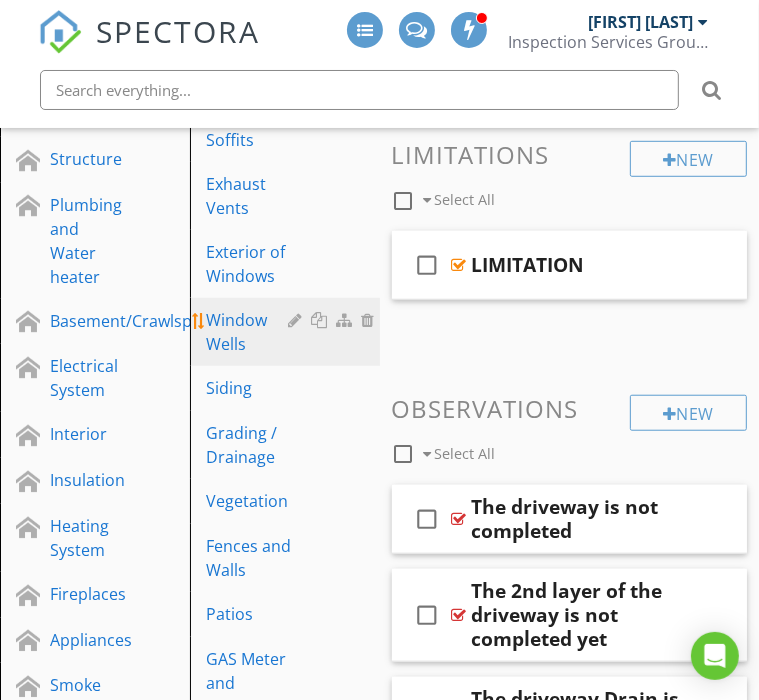 click on "Window Wells" at bounding box center [250, 332] 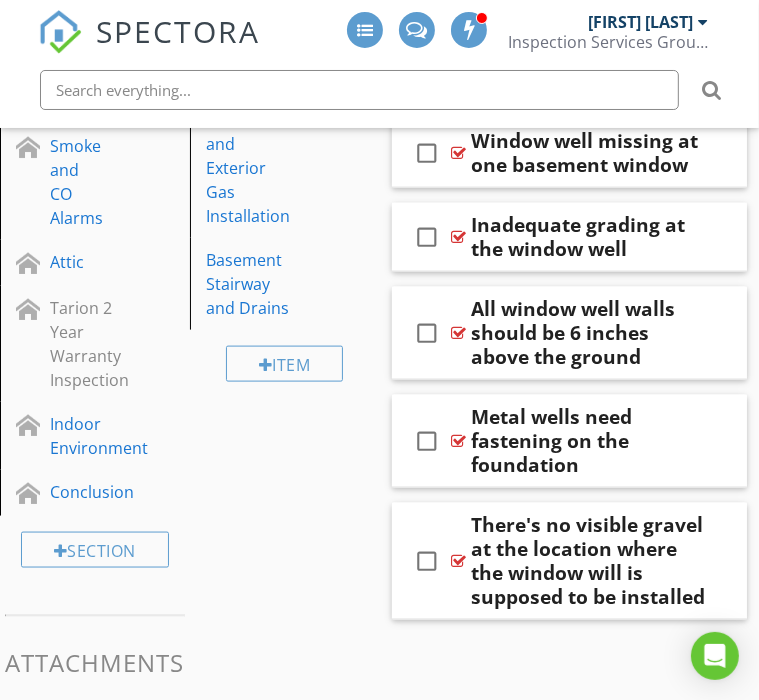 scroll, scrollTop: 1160, scrollLeft: 0, axis: vertical 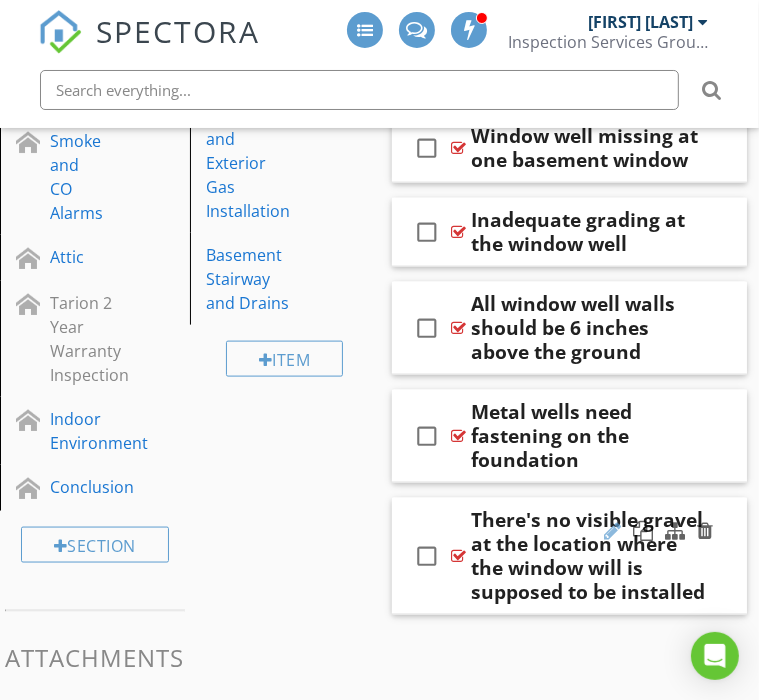 click at bounding box center (612, 531) 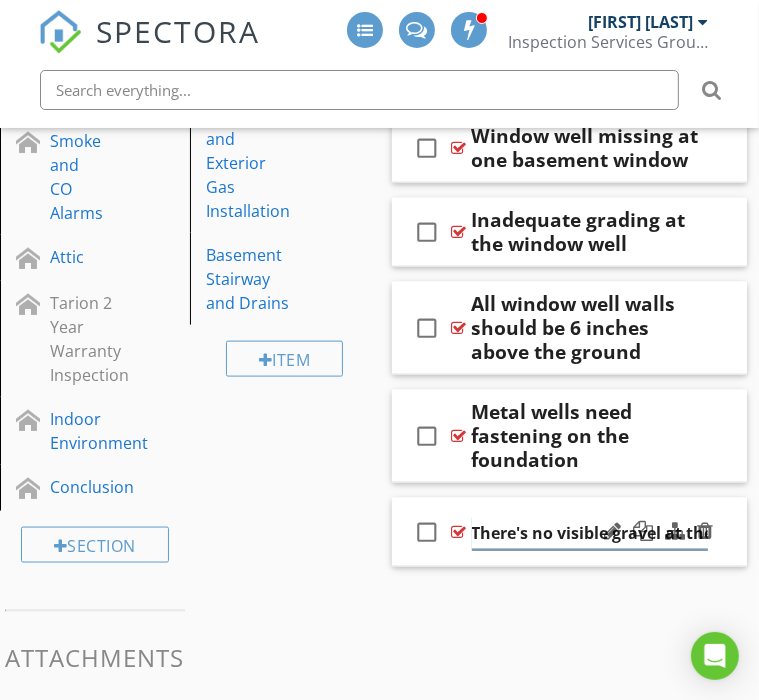 scroll, scrollTop: 0, scrollLeft: 476, axis: horizontal 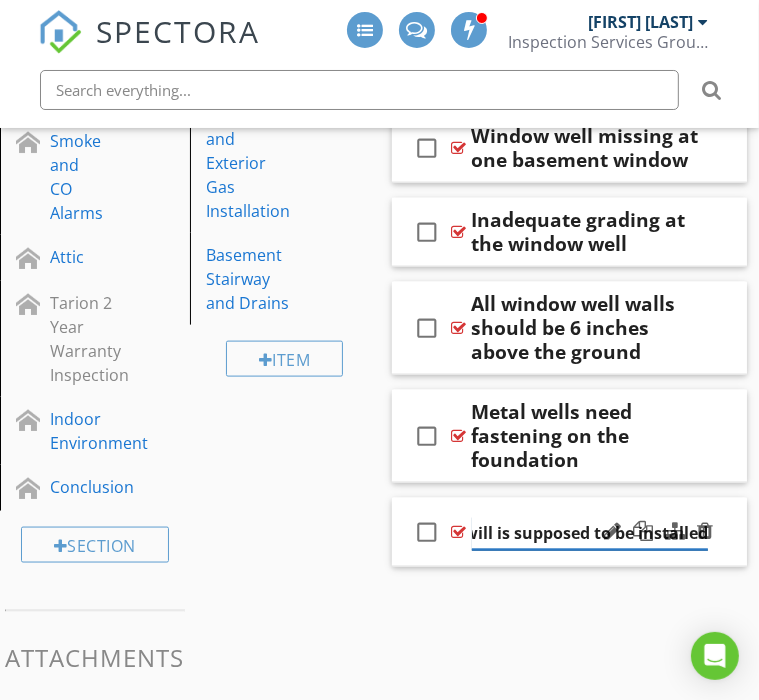 click on "There's no visible gravel at the location where the window will is supposed to be installed" at bounding box center [590, 533] 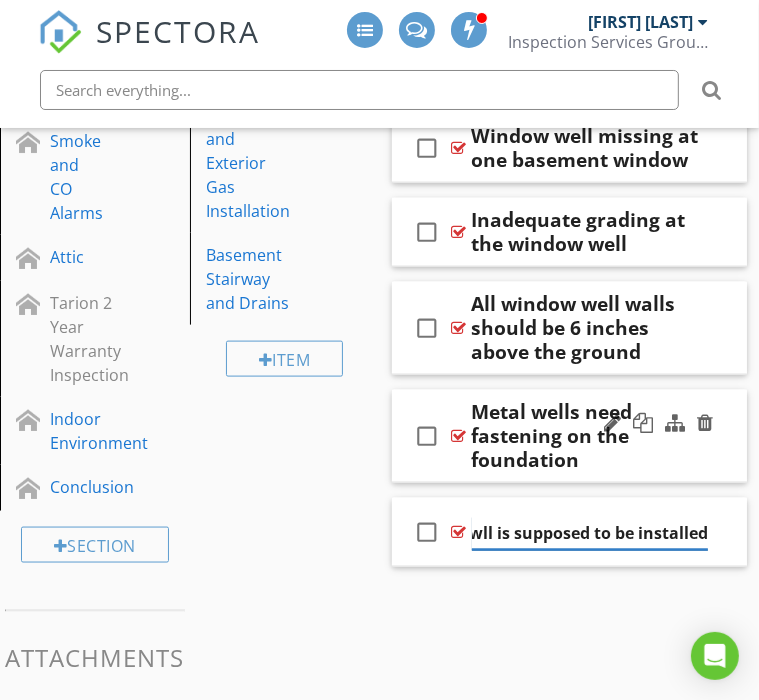 scroll, scrollTop: 0, scrollLeft: 471, axis: horizontal 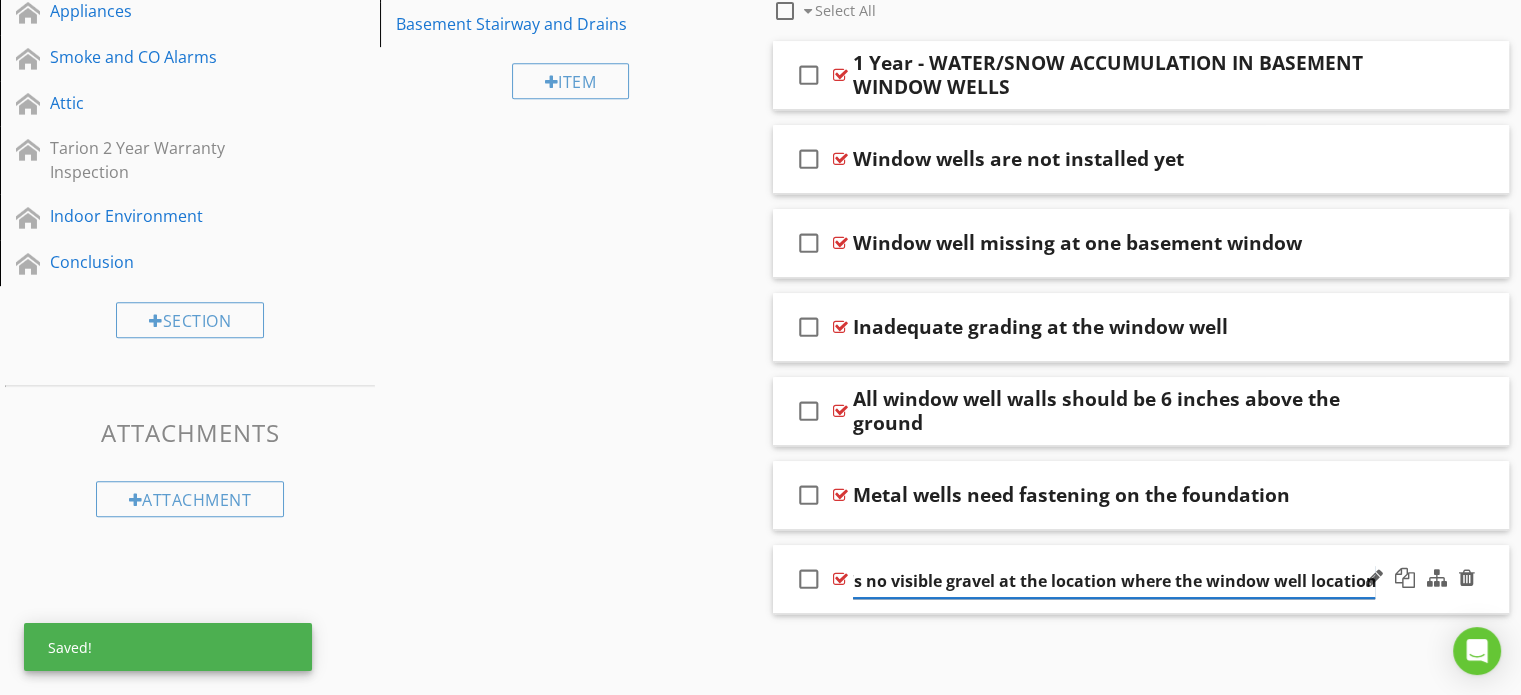 click on "There's no visible gravel at the location where the window well location" at bounding box center (1114, 581) 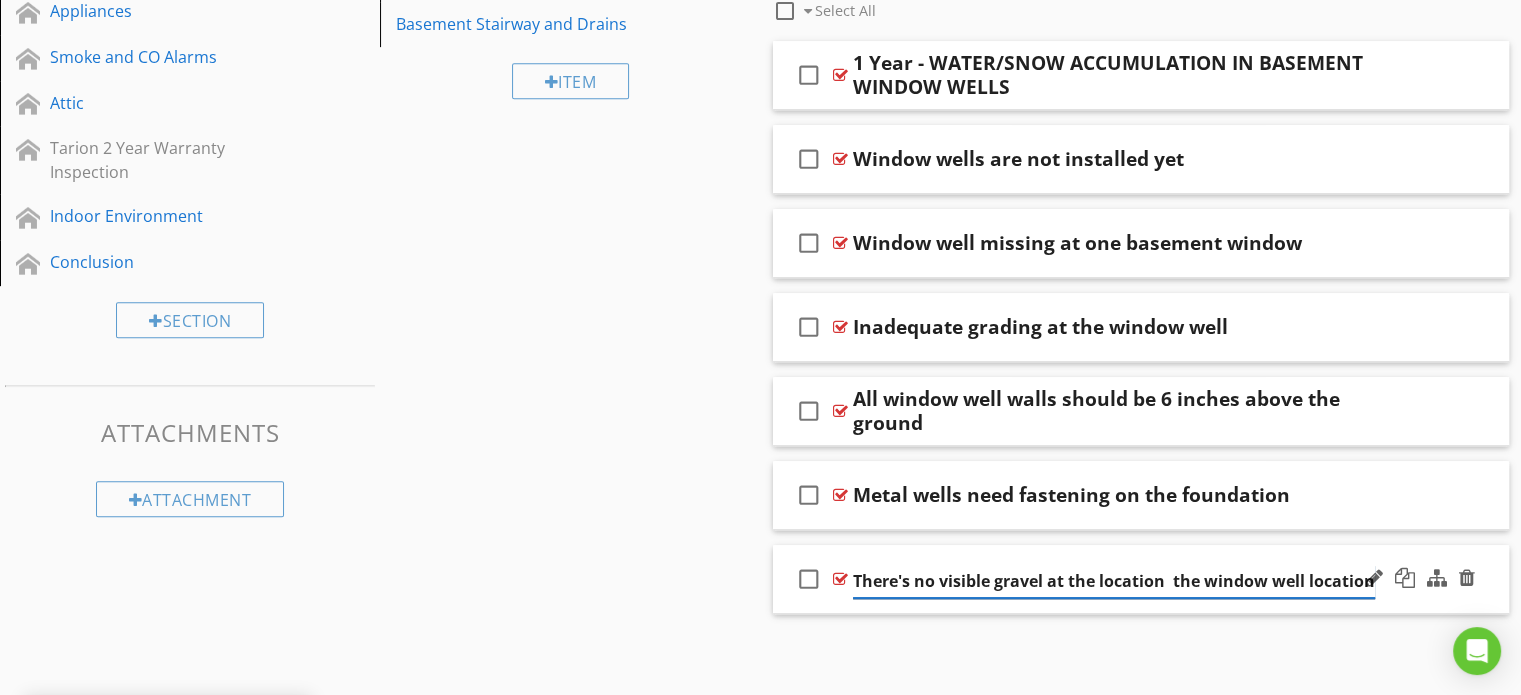 scroll, scrollTop: 0, scrollLeft: 0, axis: both 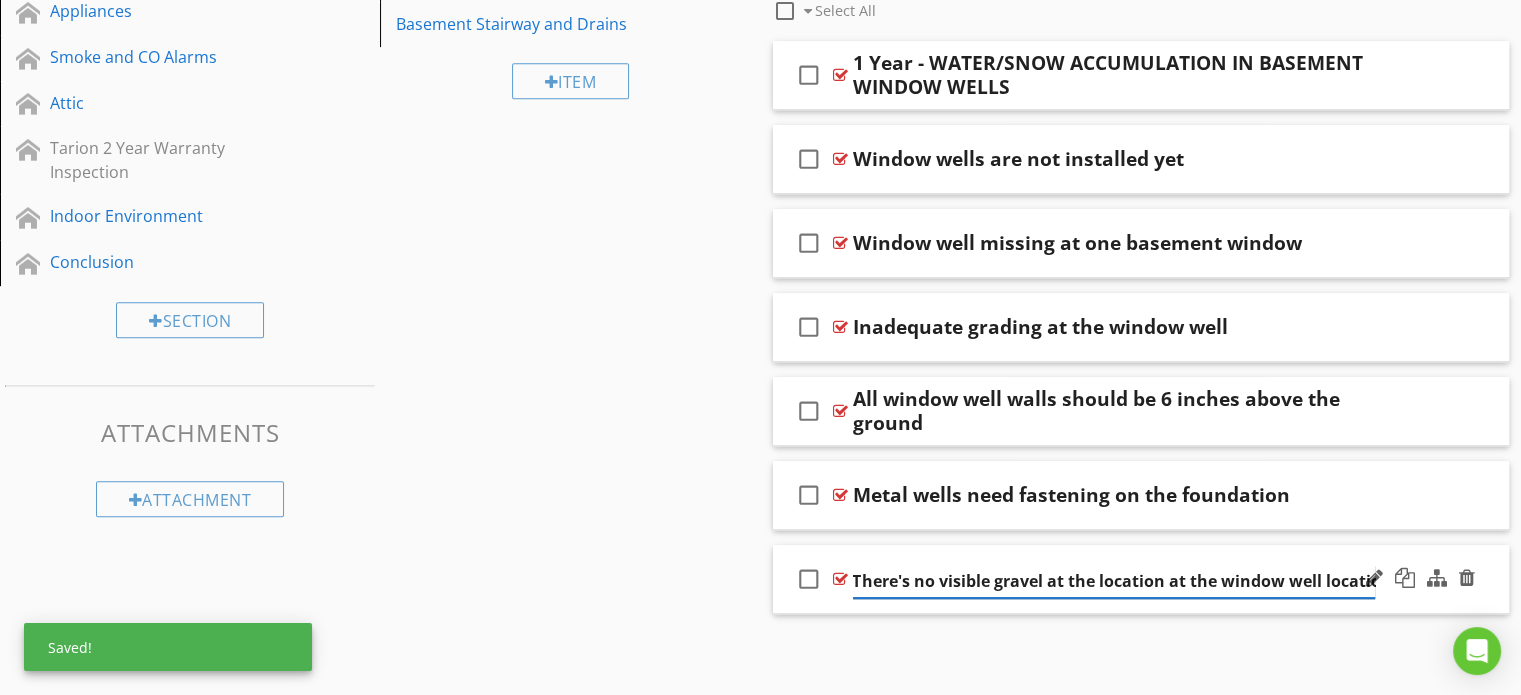 type on "There's no visible gravel at the location at the window well location" 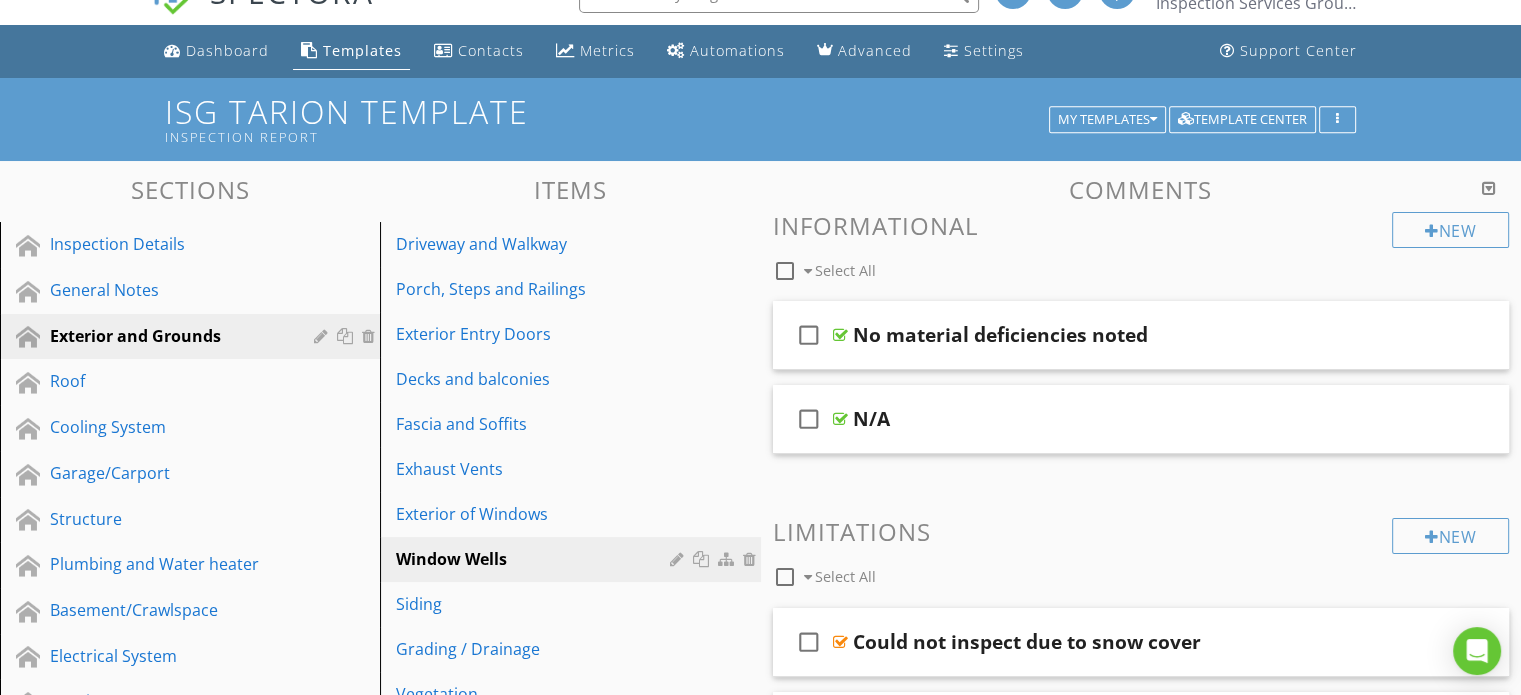 scroll, scrollTop: 0, scrollLeft: 0, axis: both 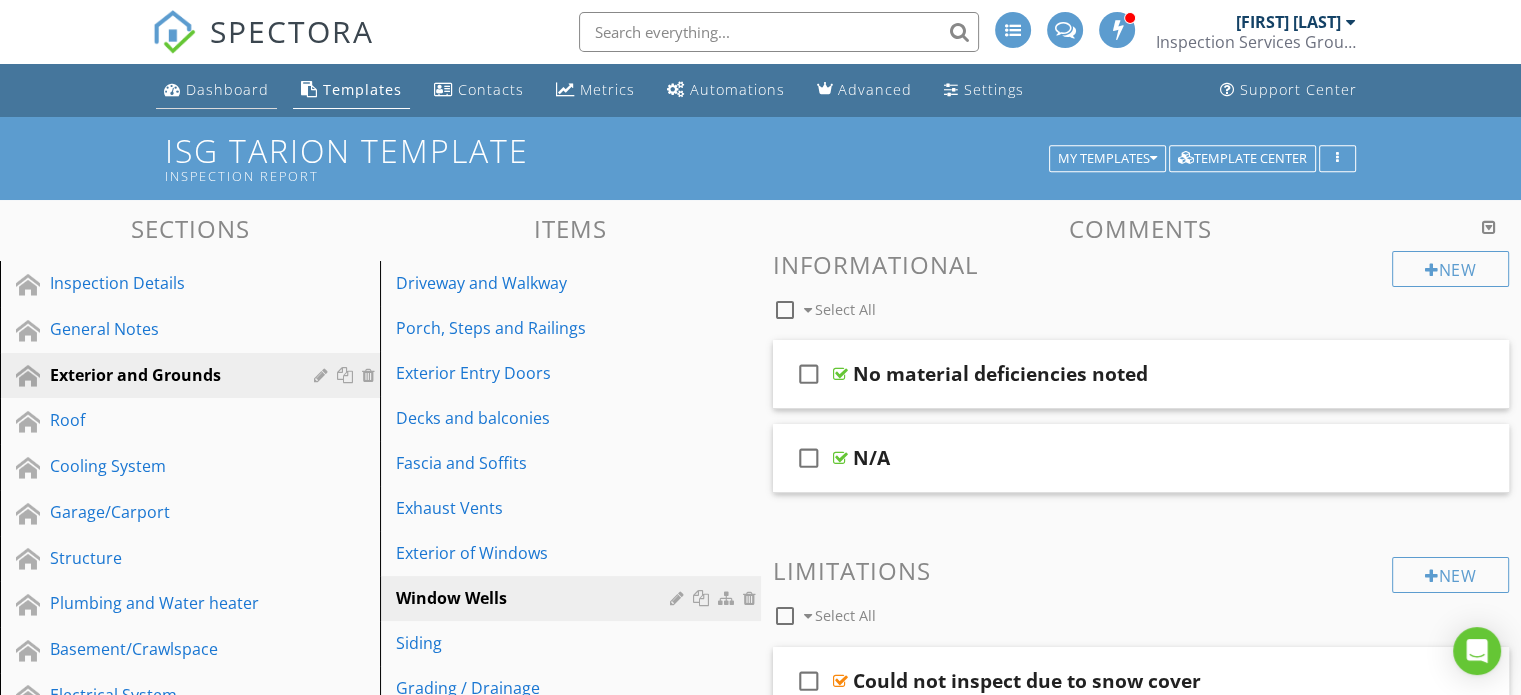 click on "Dashboard" at bounding box center [227, 89] 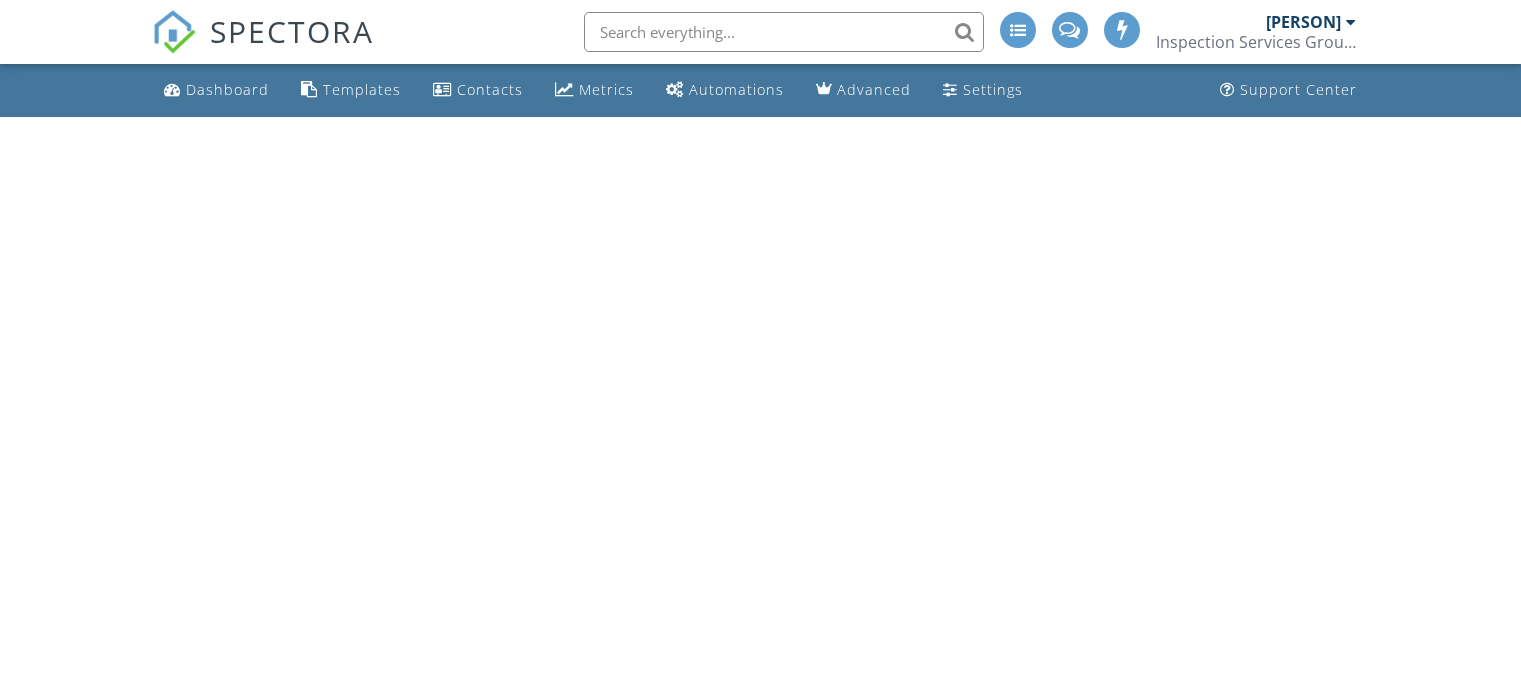 scroll, scrollTop: 0, scrollLeft: 0, axis: both 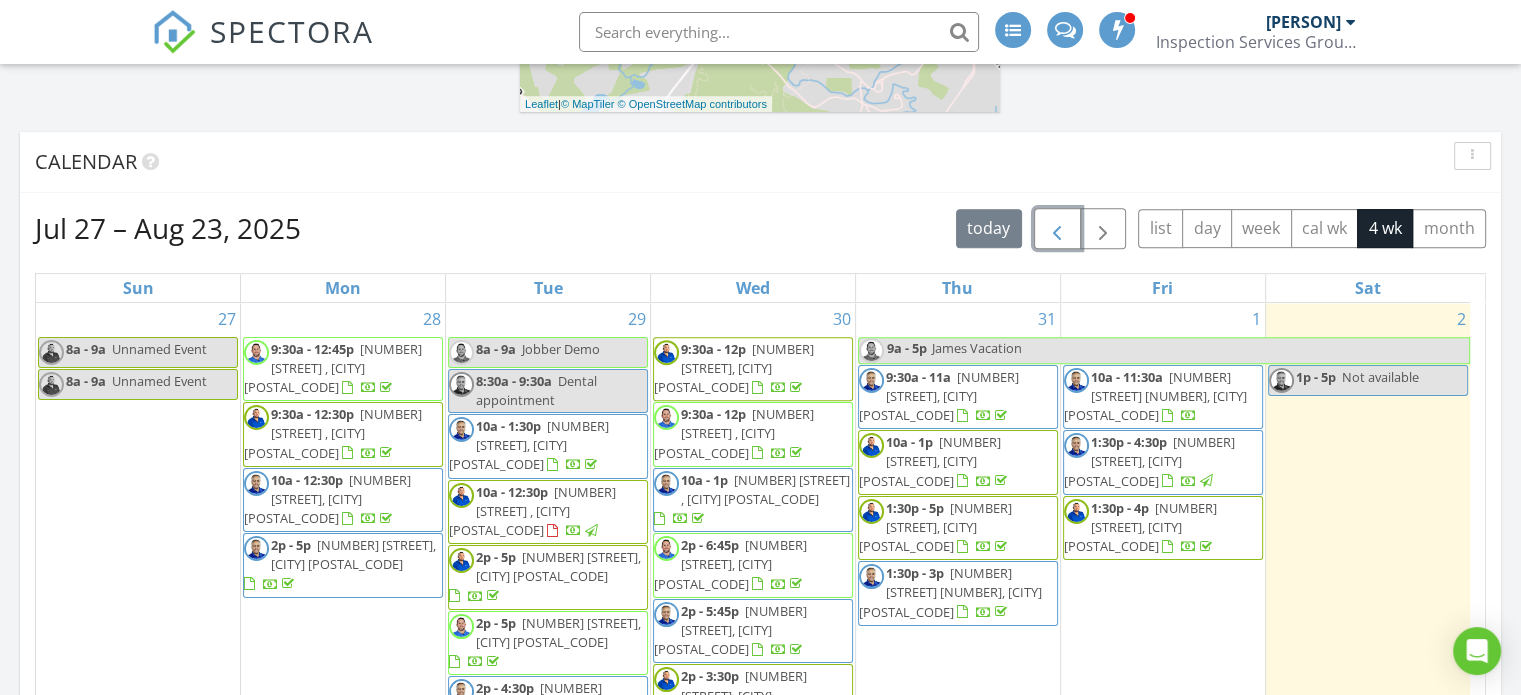 click at bounding box center (1057, 229) 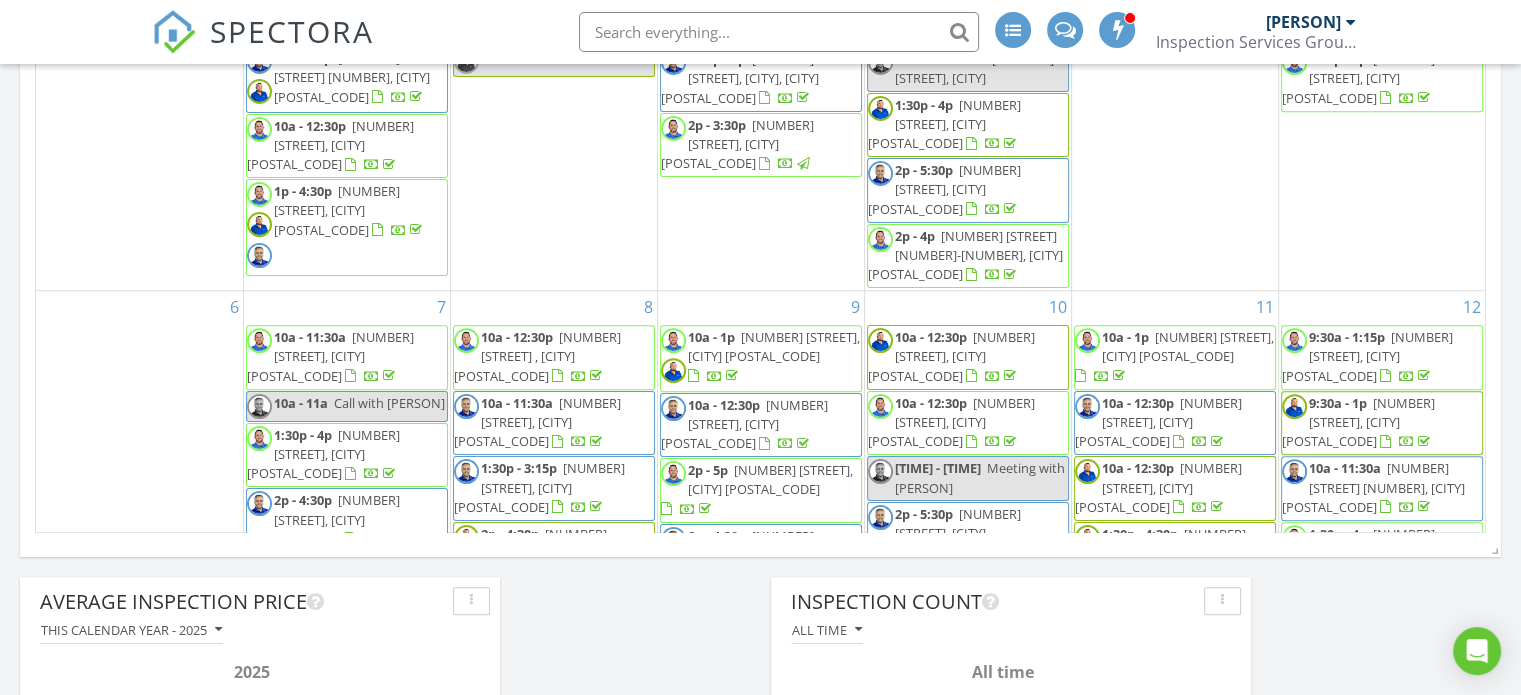 scroll, scrollTop: 1116, scrollLeft: 0, axis: vertical 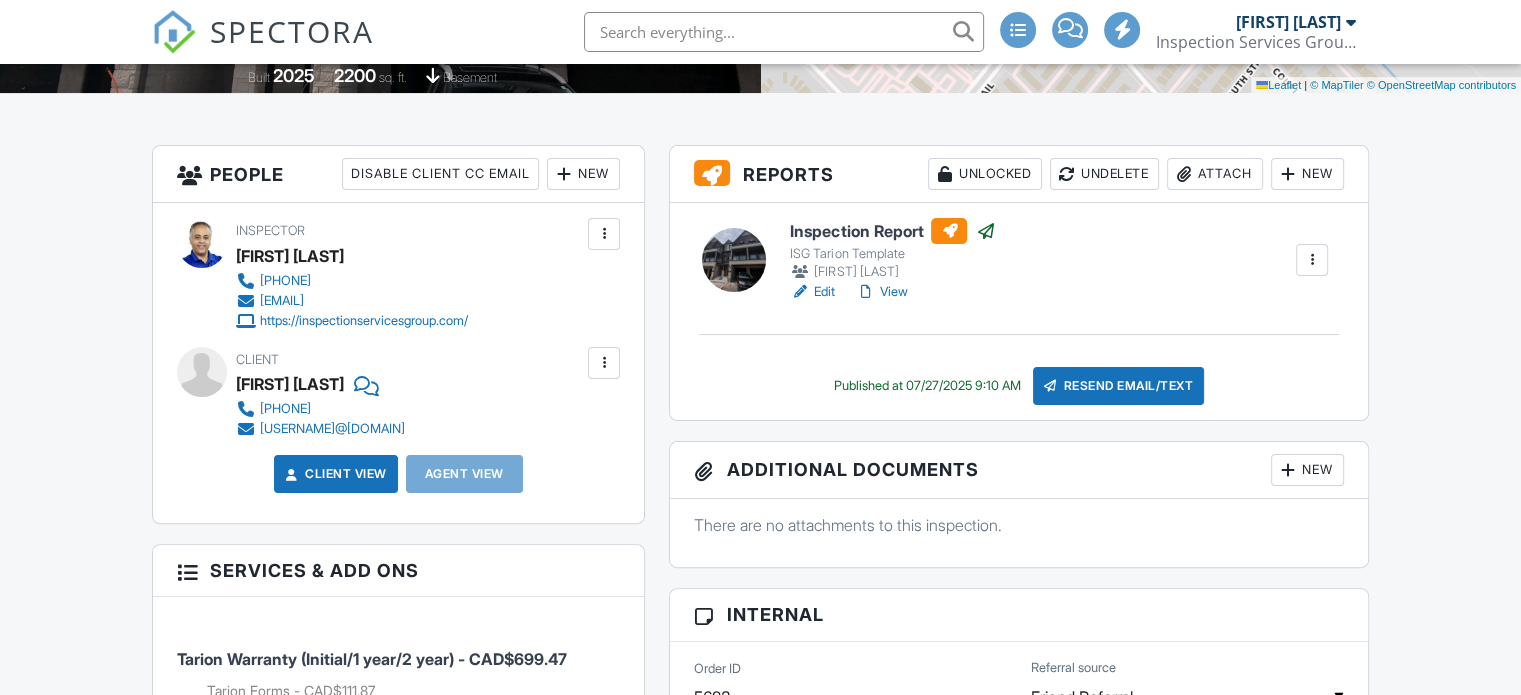 click on "Edit" at bounding box center (812, 292) 